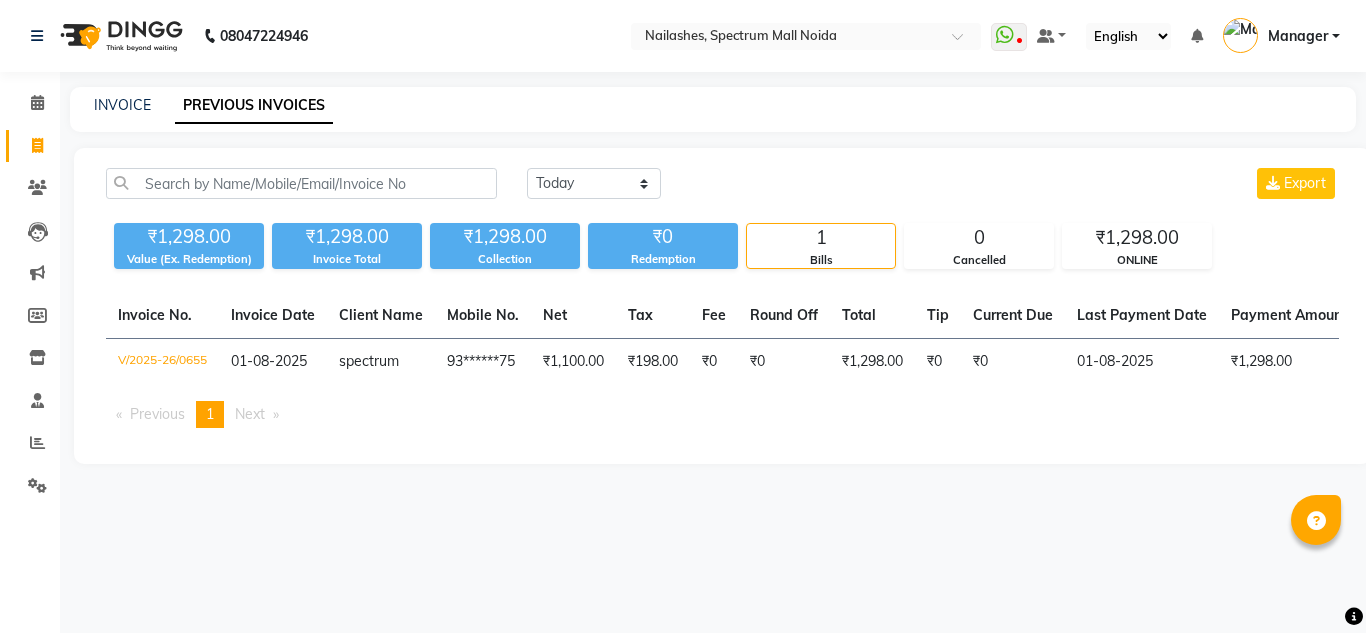 scroll, scrollTop: 0, scrollLeft: 0, axis: both 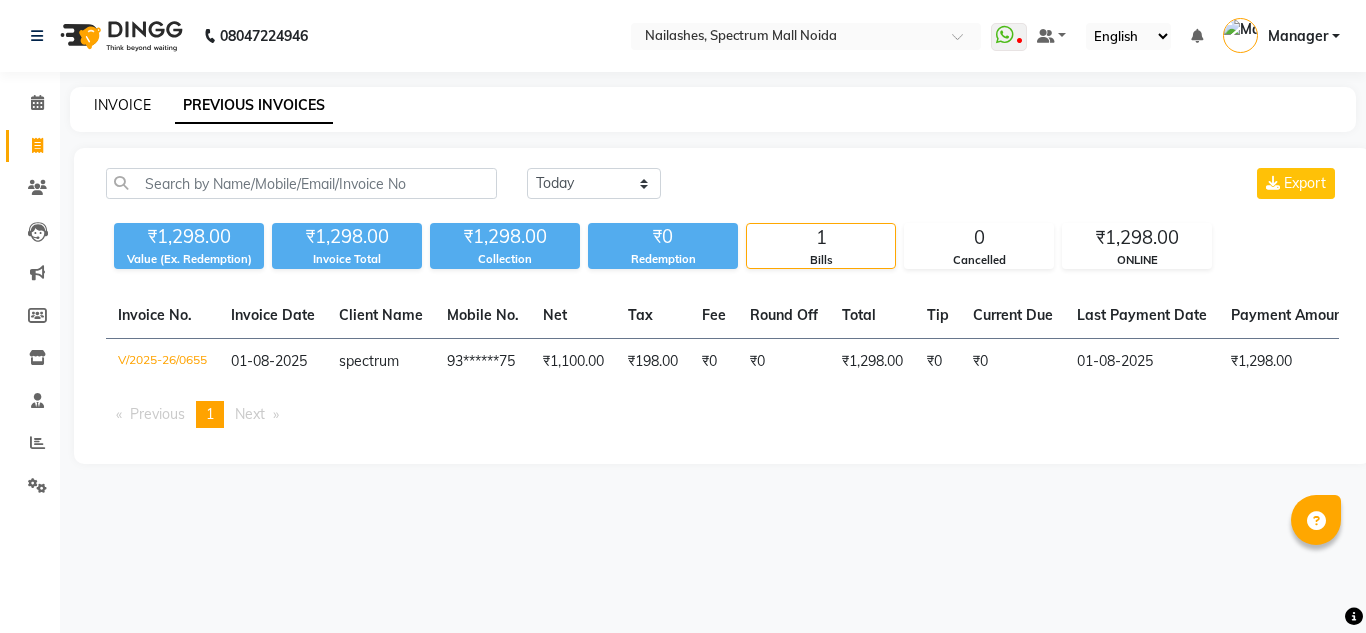click on "INVOICE" 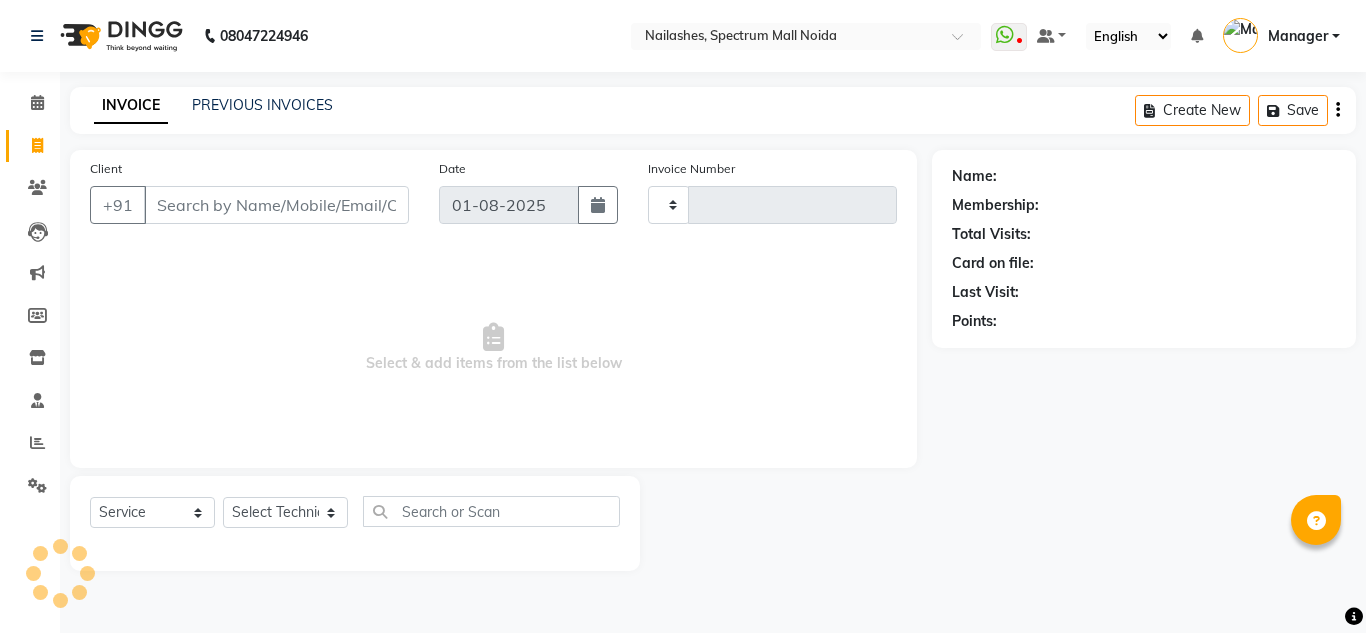 type on "0656" 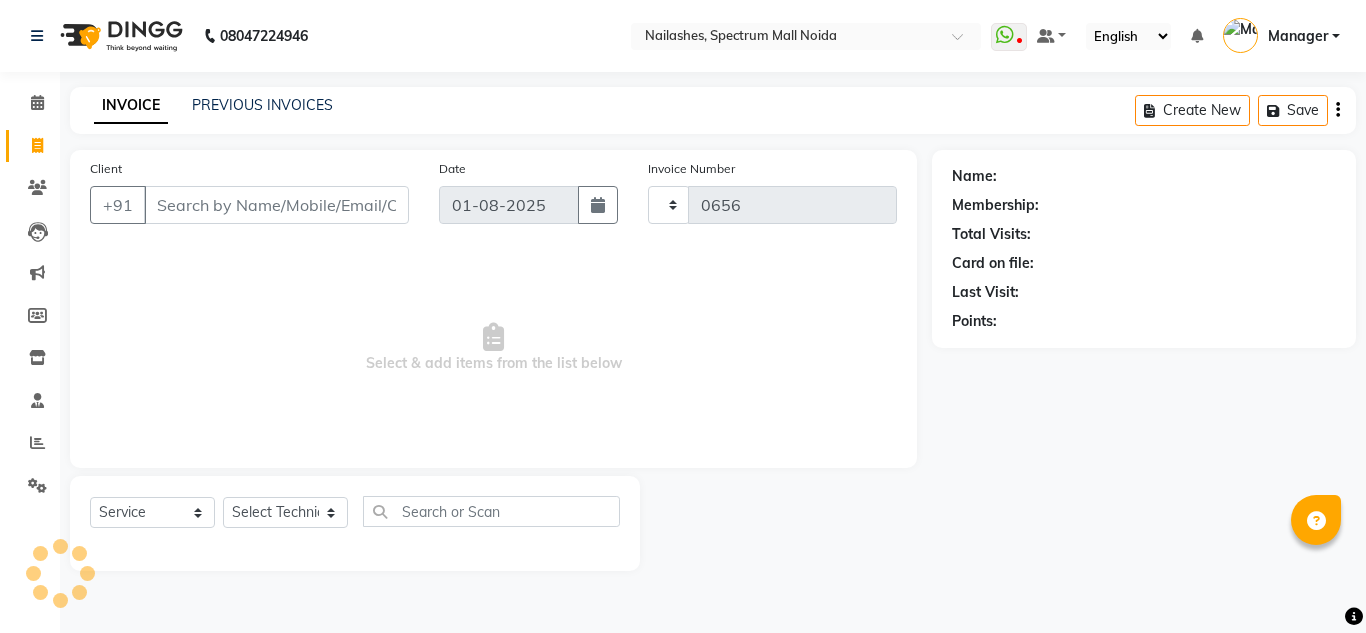select on "6068" 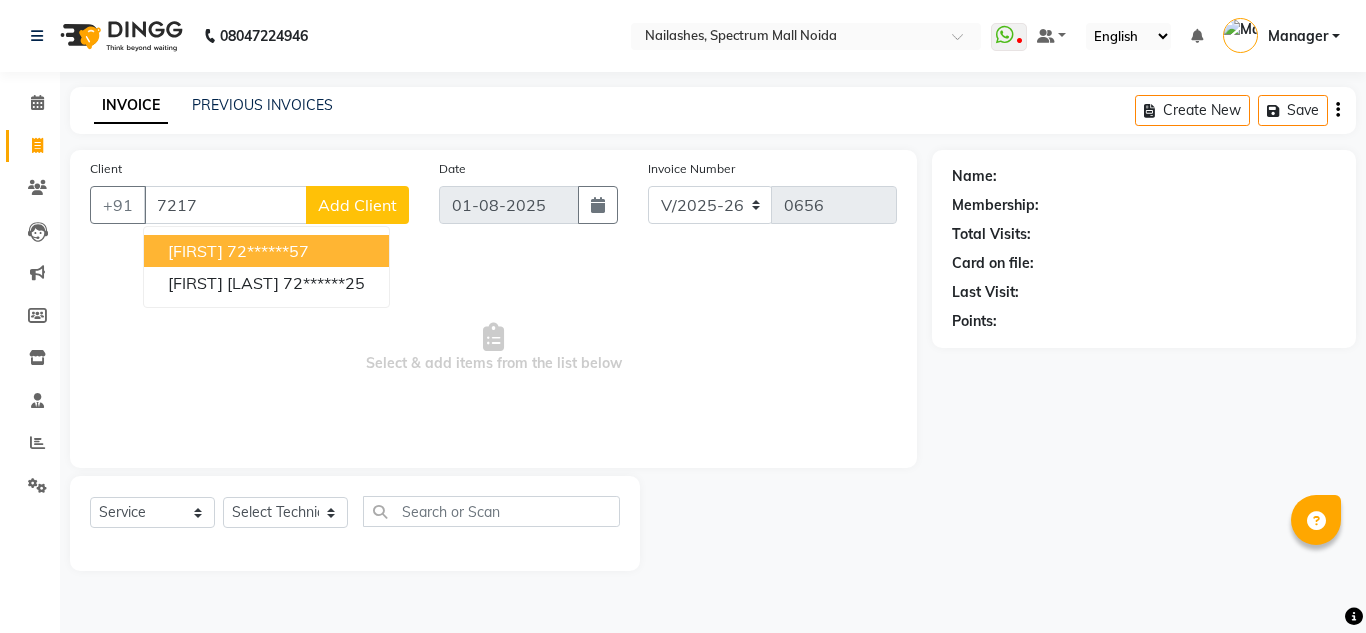 click on "[FIRST]" at bounding box center (195, 251) 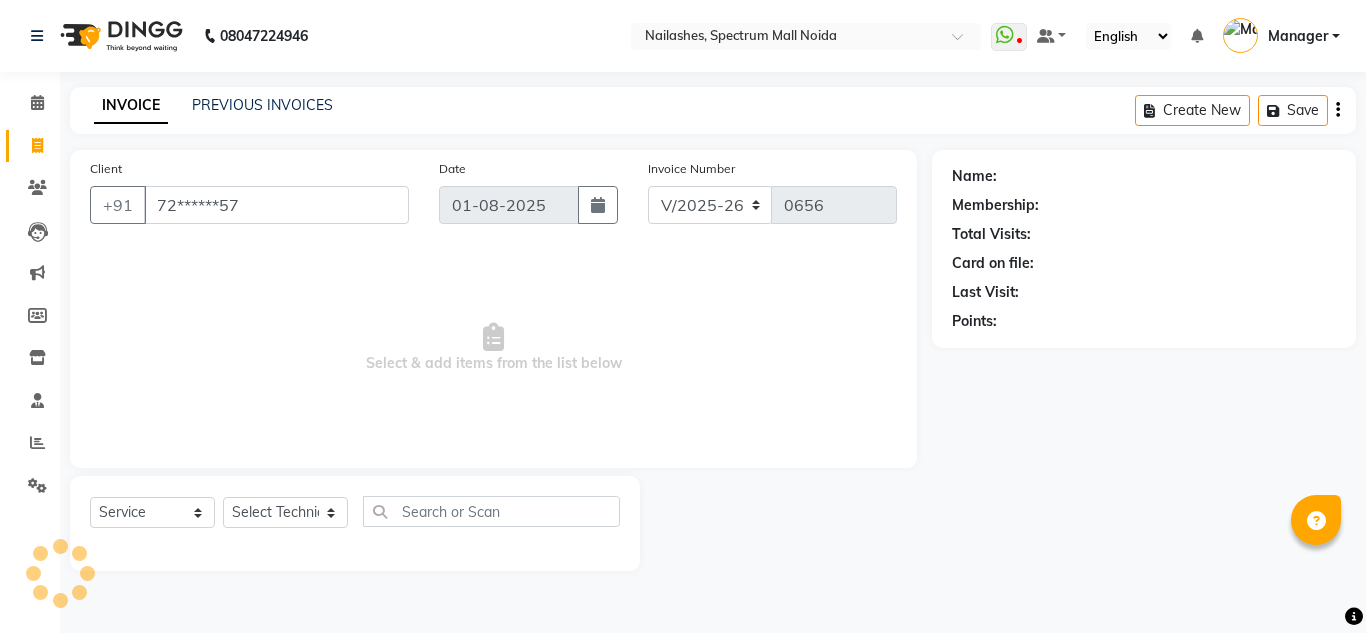 type on "72******57" 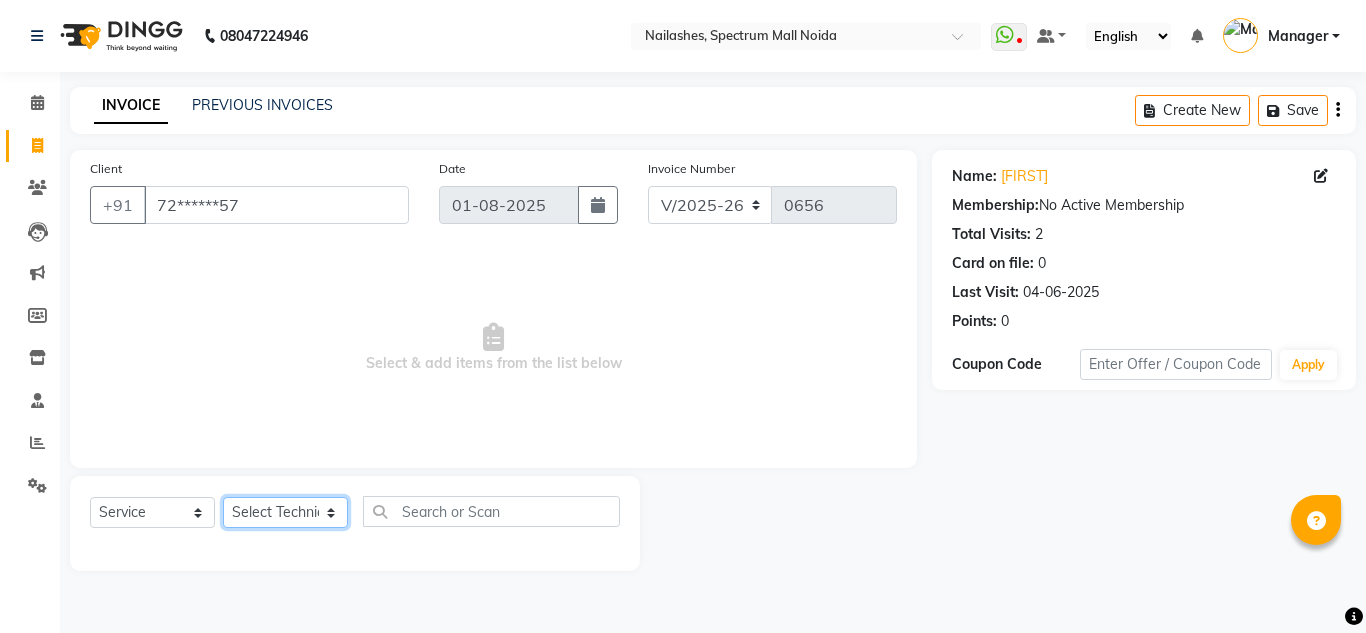 click on "Select Technician [FIRST] [LAST] [ROLE] [ROLE] [ROLE] [ROLE] [ROLE]" 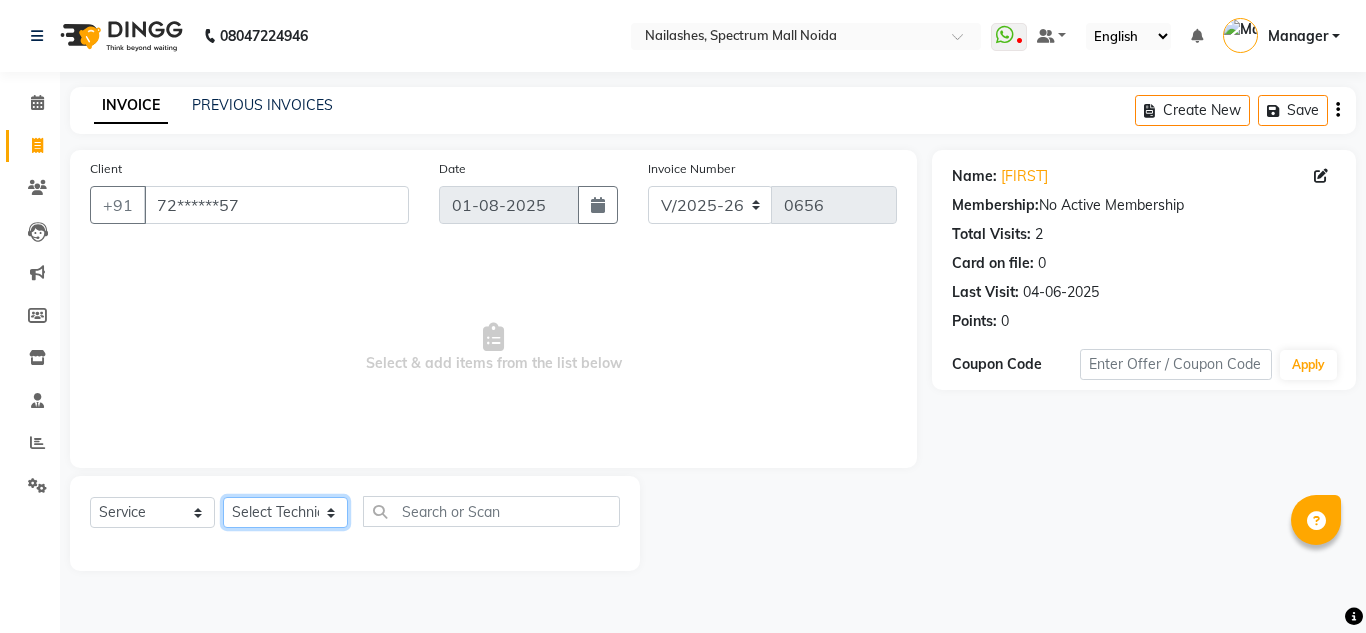 select on "86547" 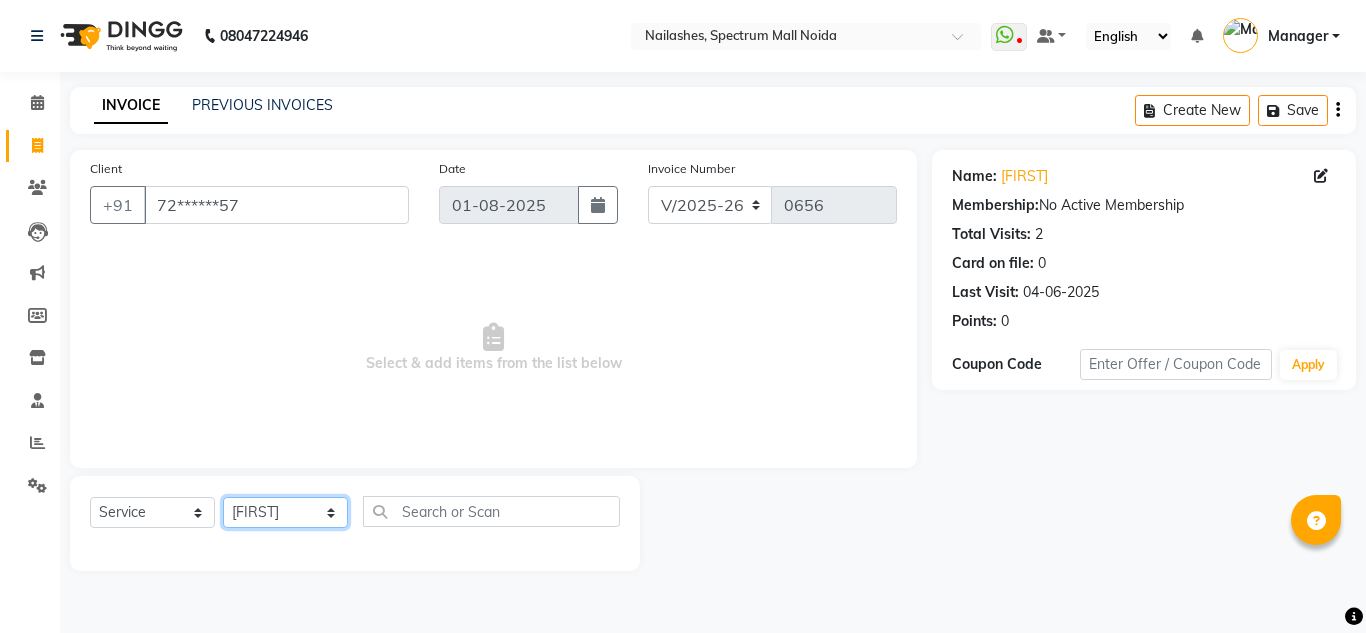 click on "Select Technician [FIRST] [LAST] [ROLE] [ROLE] [ROLE] [ROLE] [ROLE]" 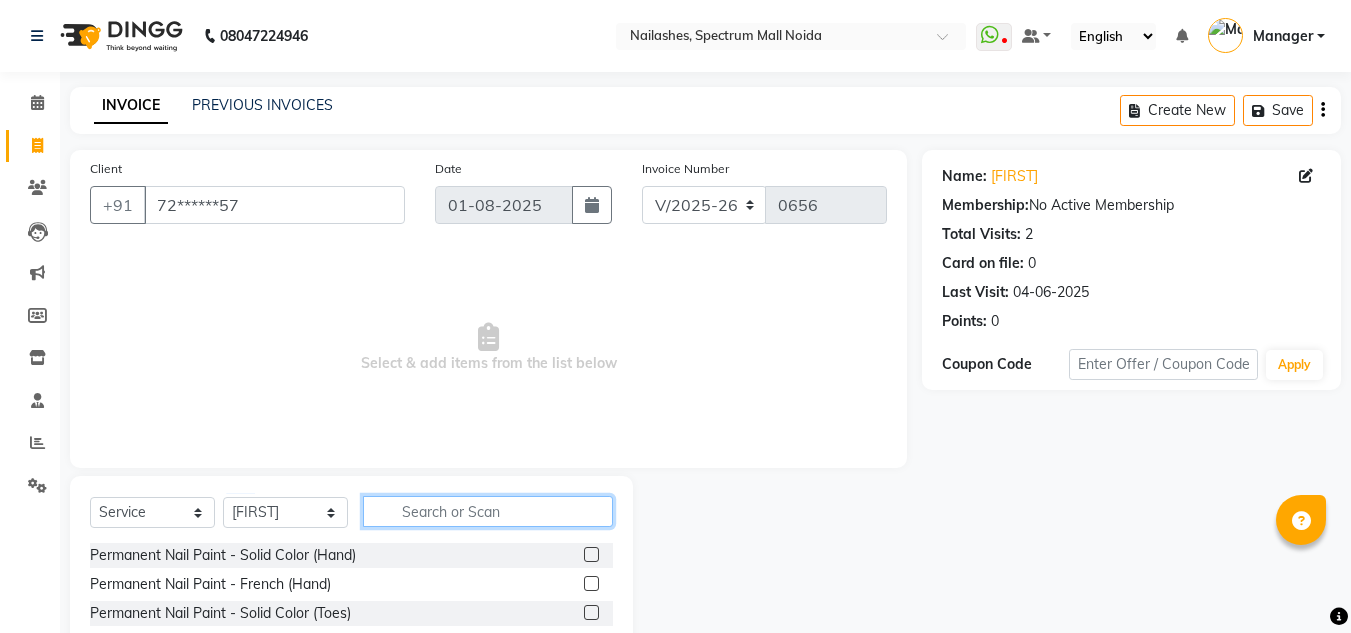 click 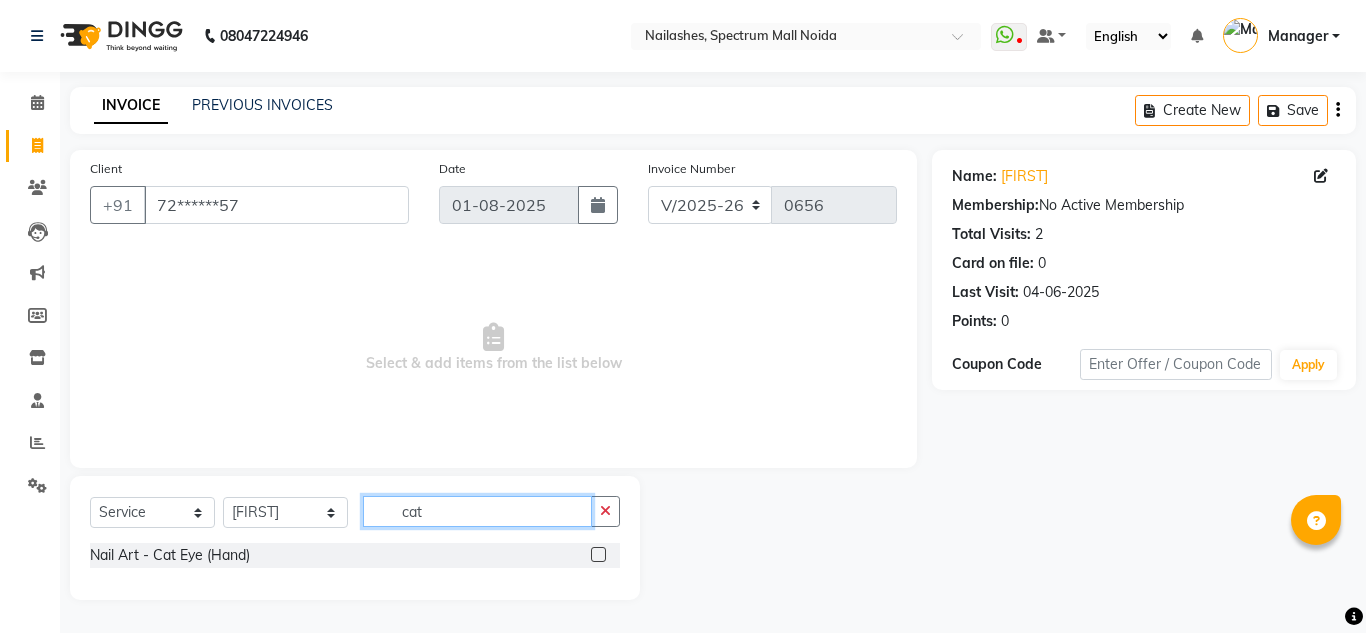 type on "cat" 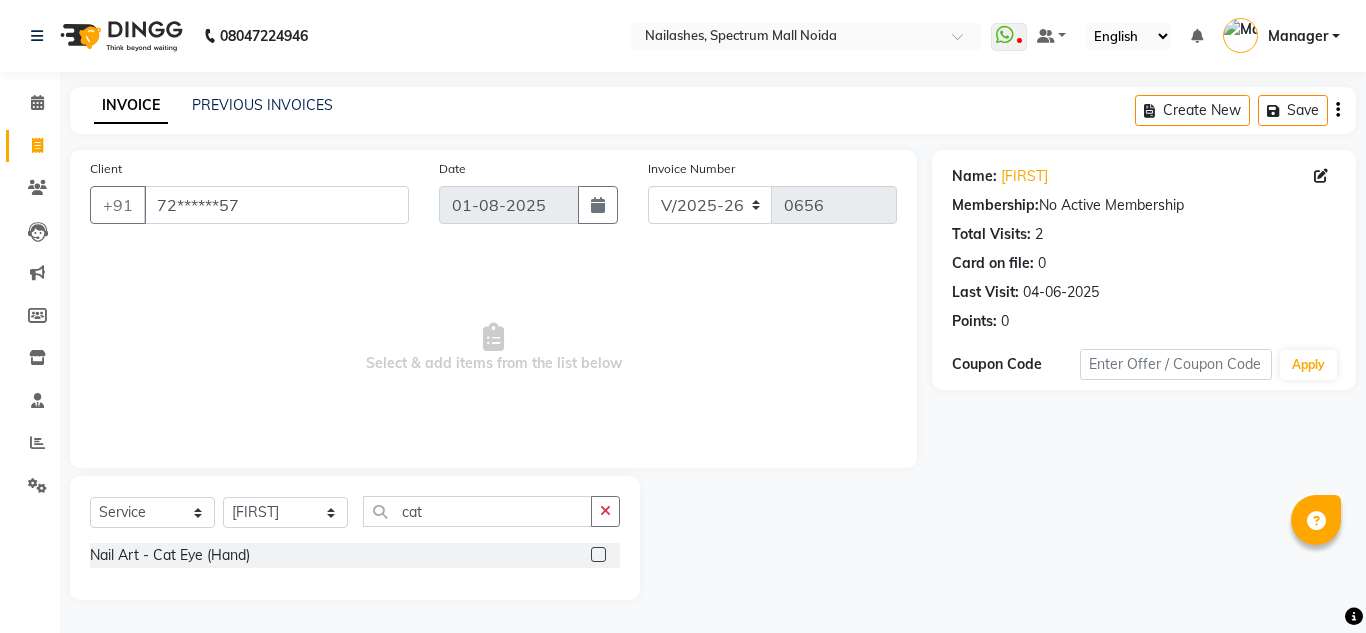 click 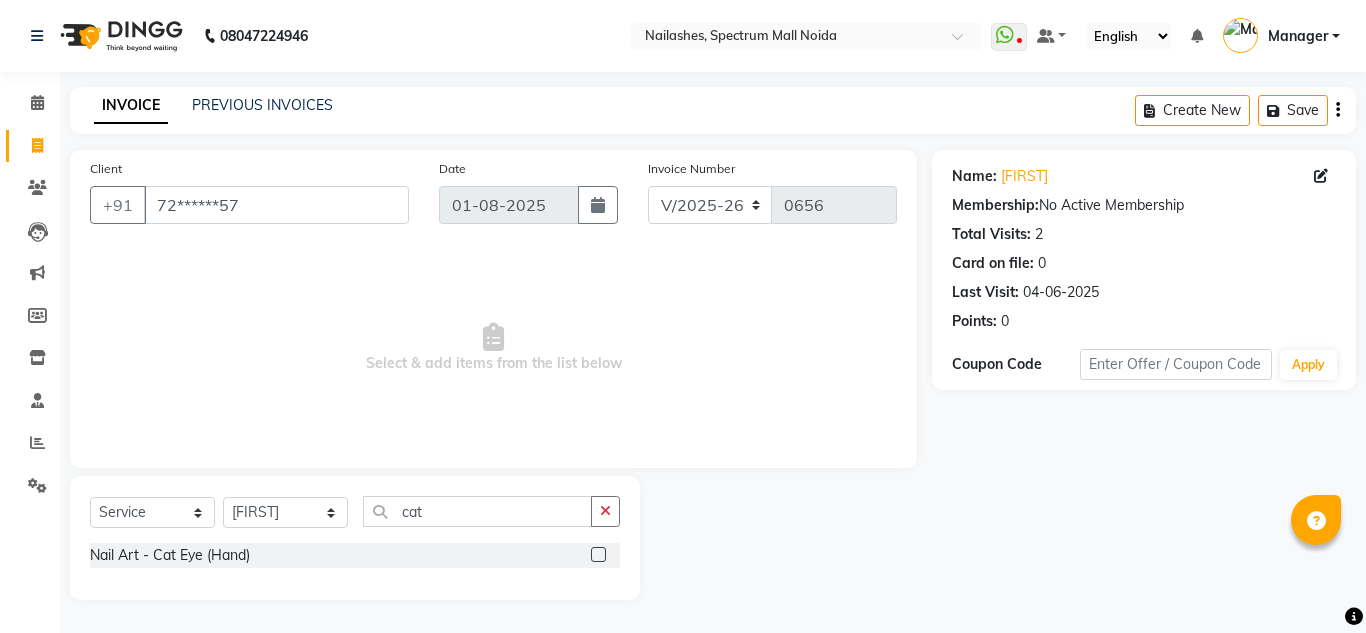 click 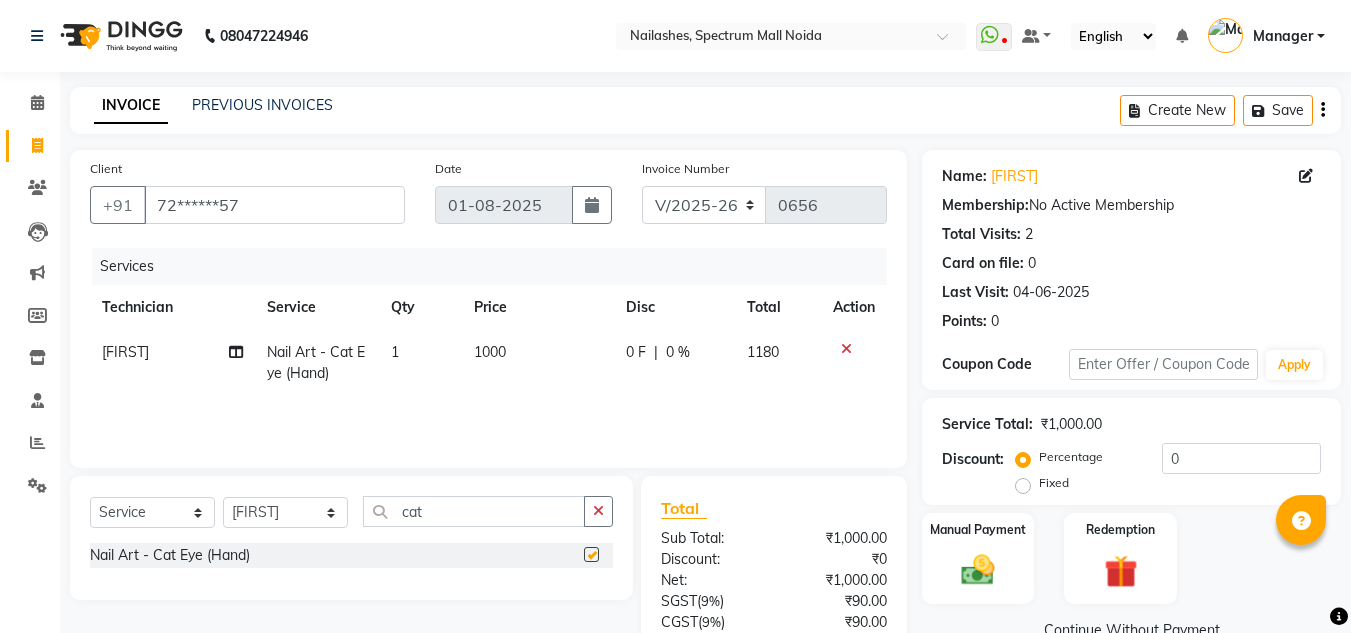 checkbox on "false" 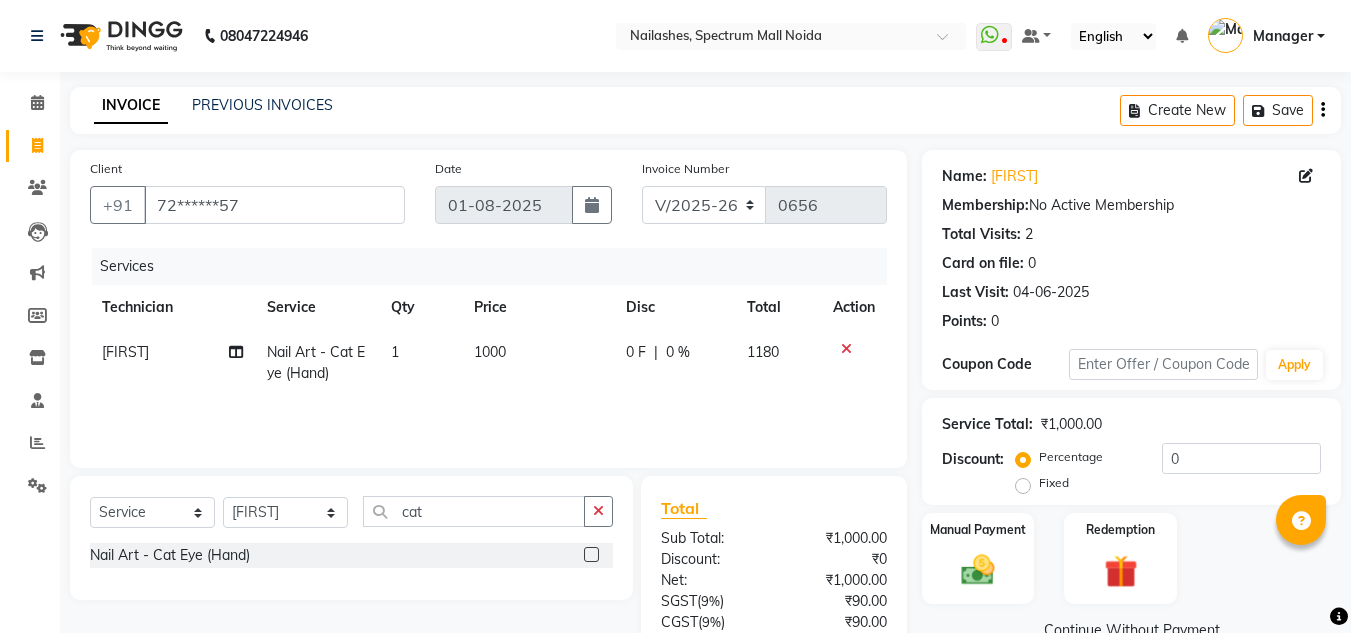 click on "Price" 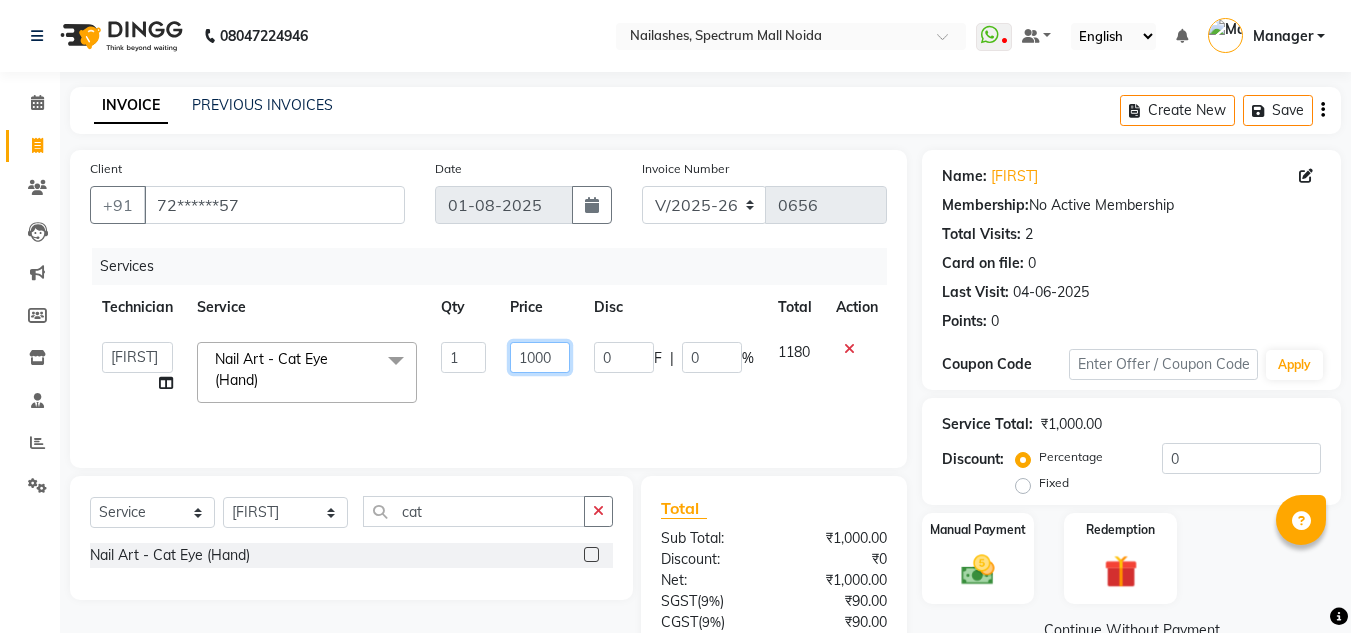 click on "1000" 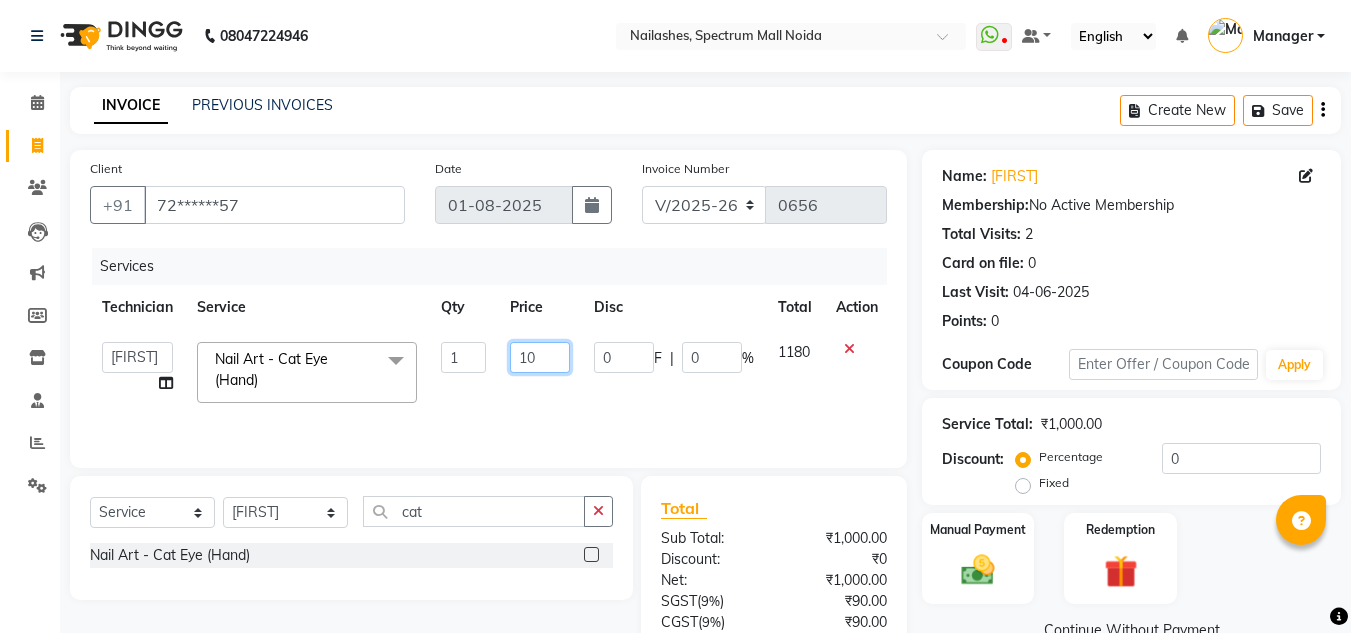 type on "1" 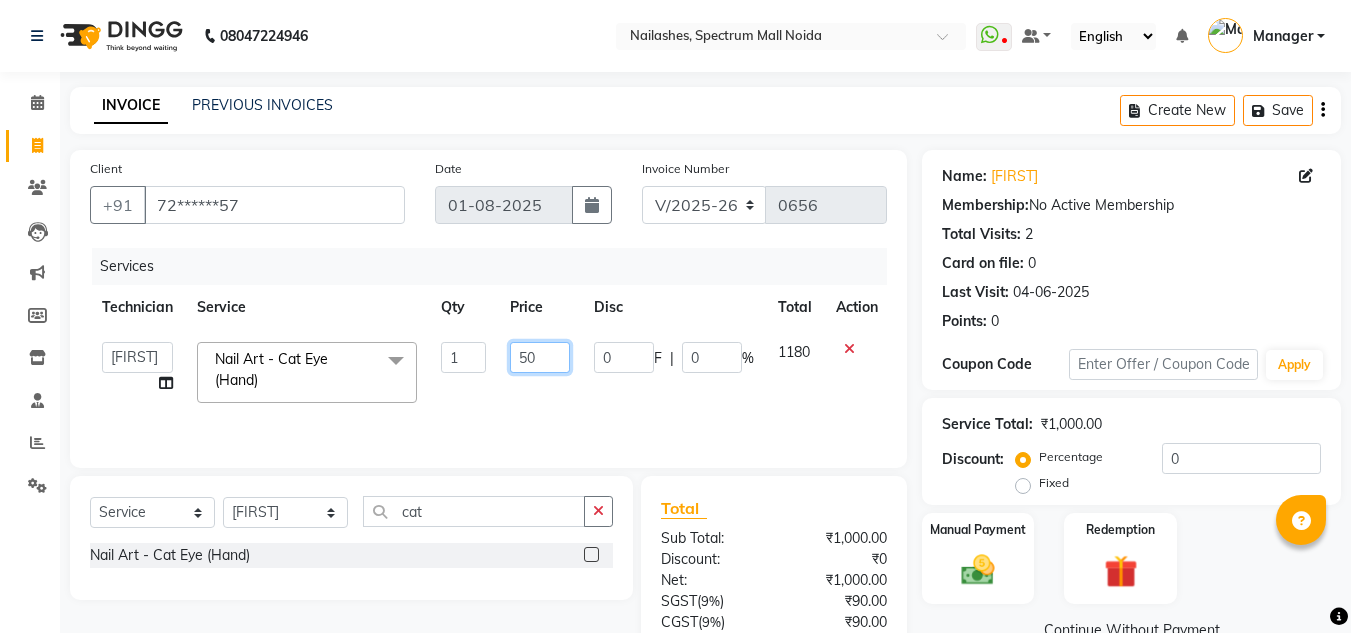 type on "500" 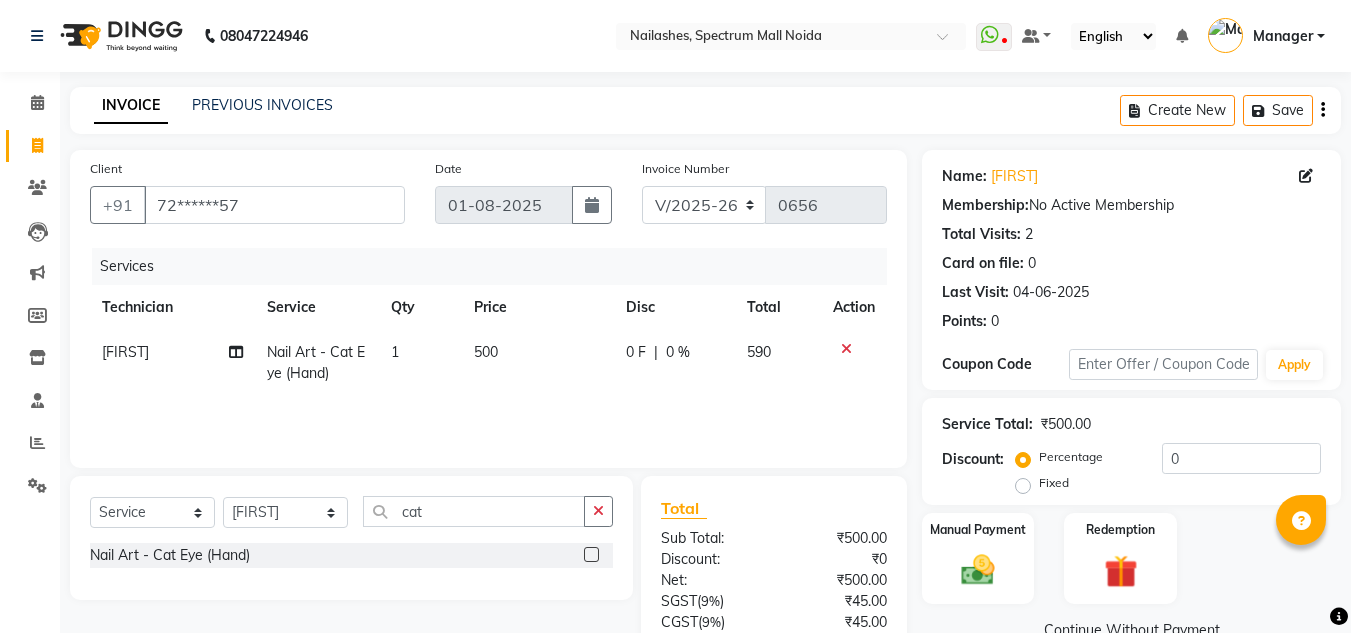 click on "590" 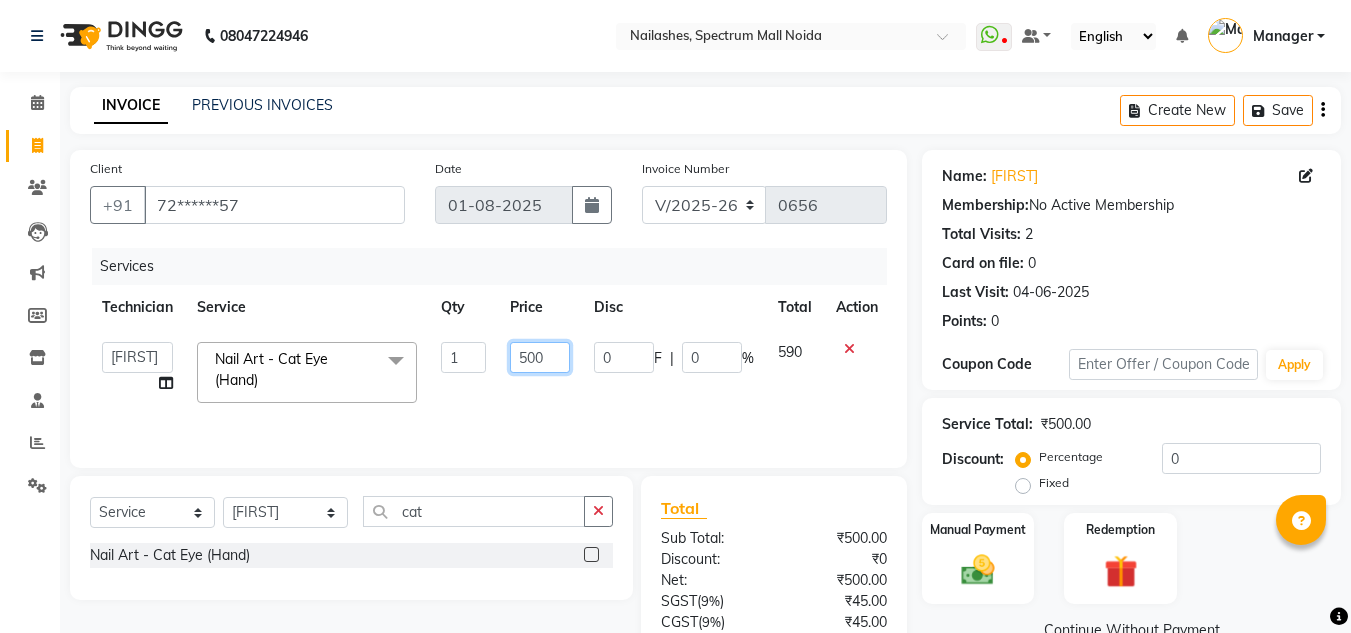 click on "500" 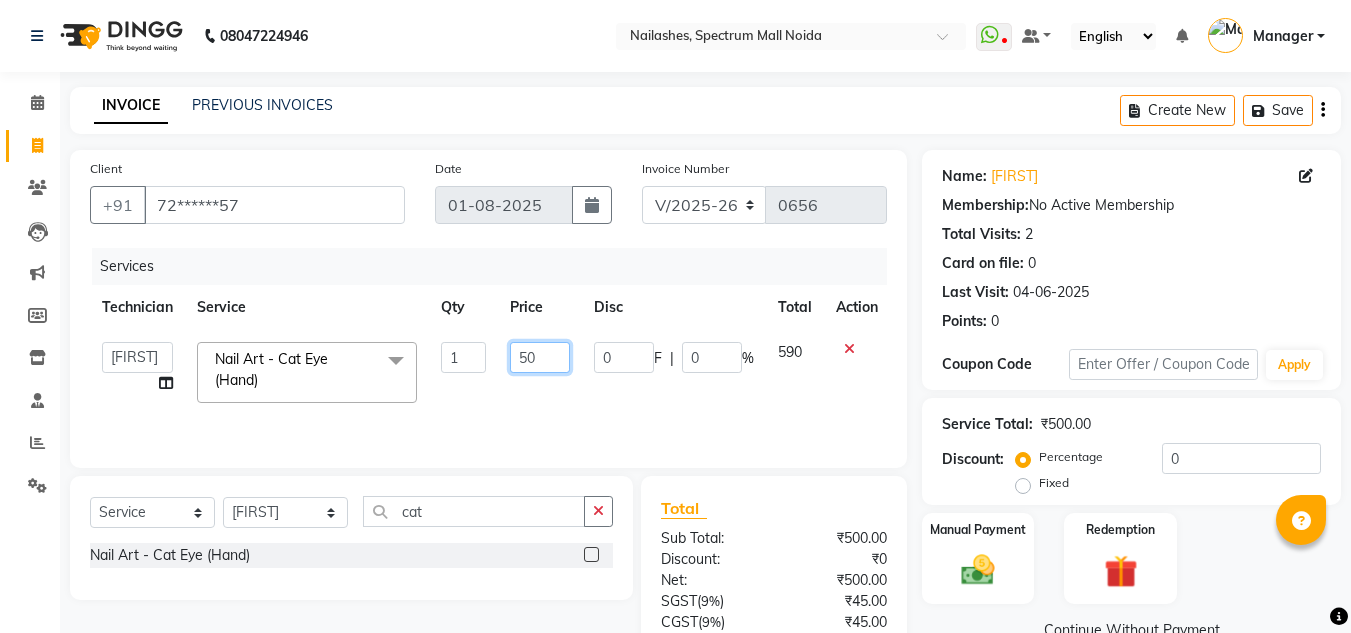 type on "5" 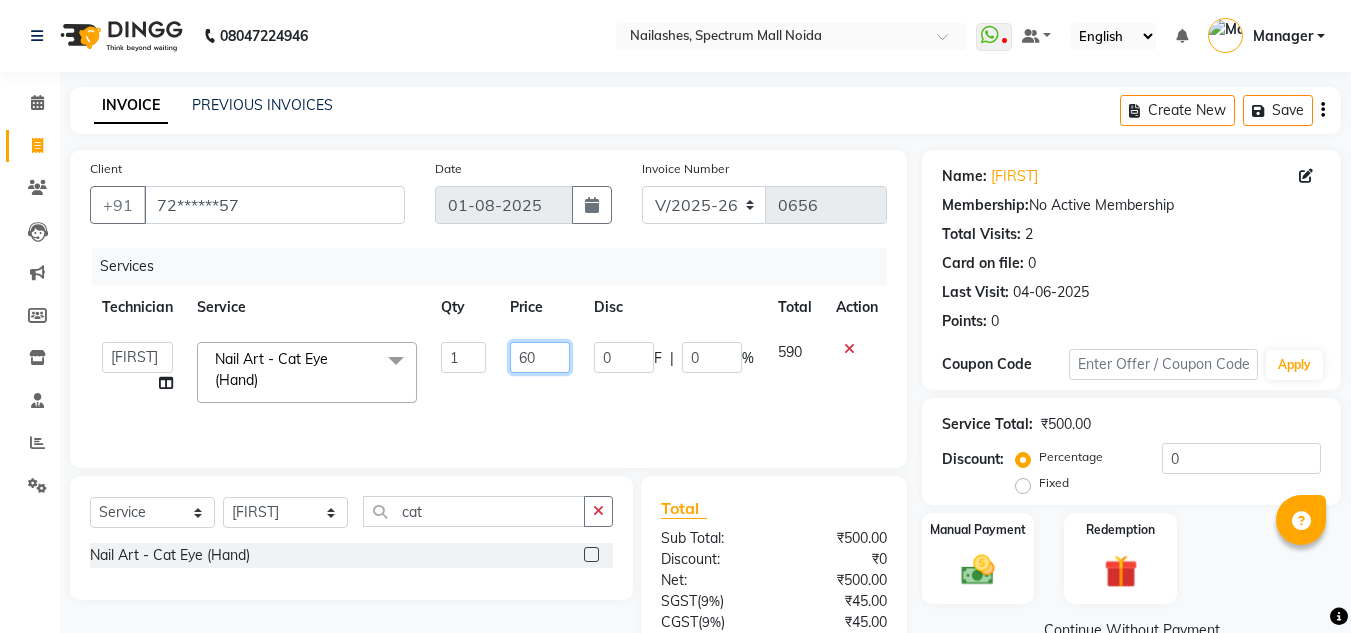 type on "600" 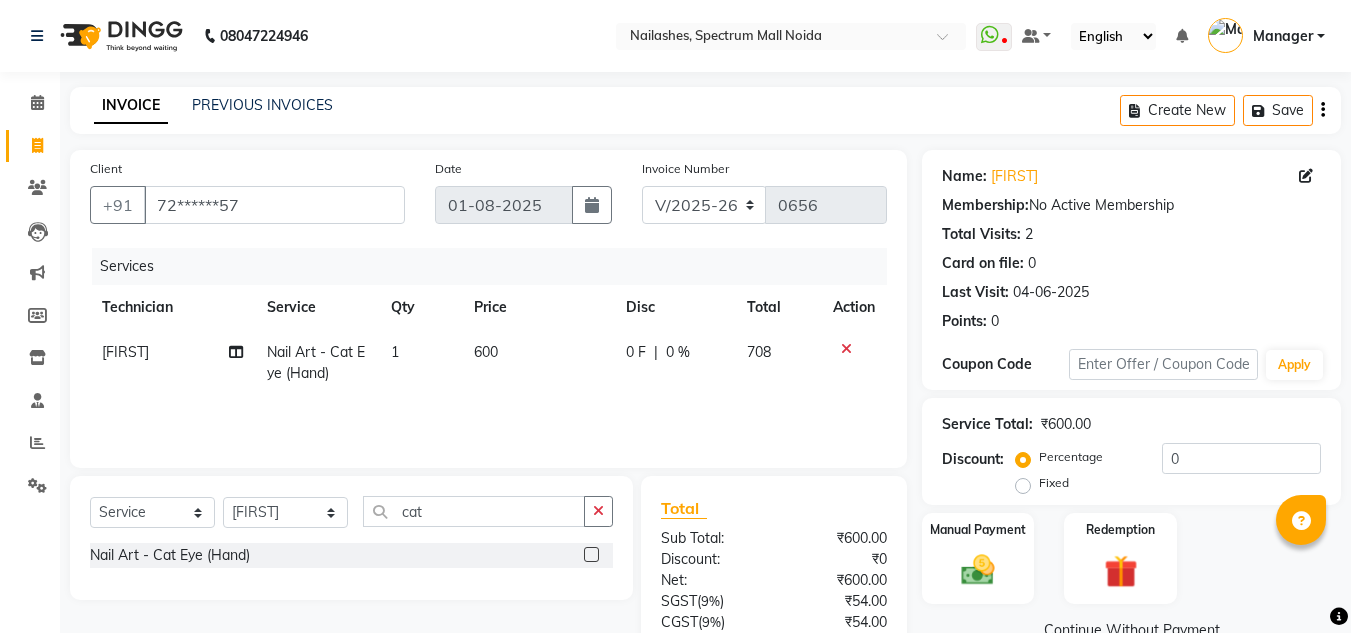 click on "708" 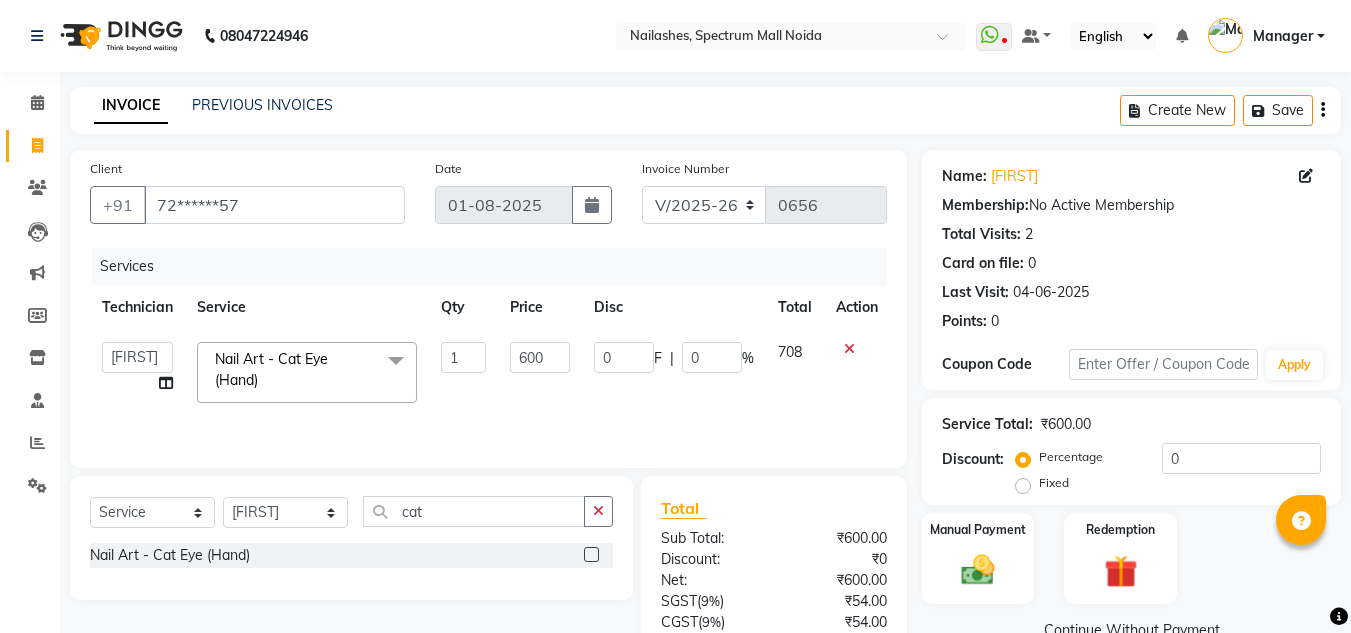 scroll, scrollTop: 167, scrollLeft: 0, axis: vertical 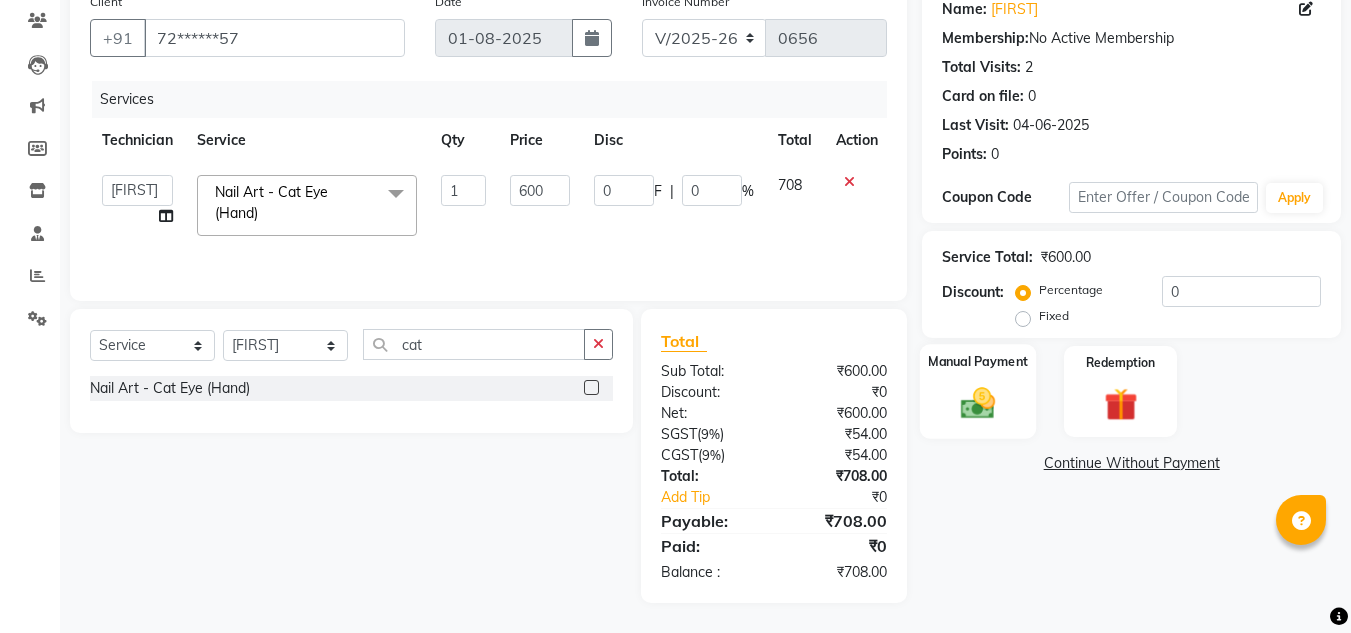 click on "Manual Payment" 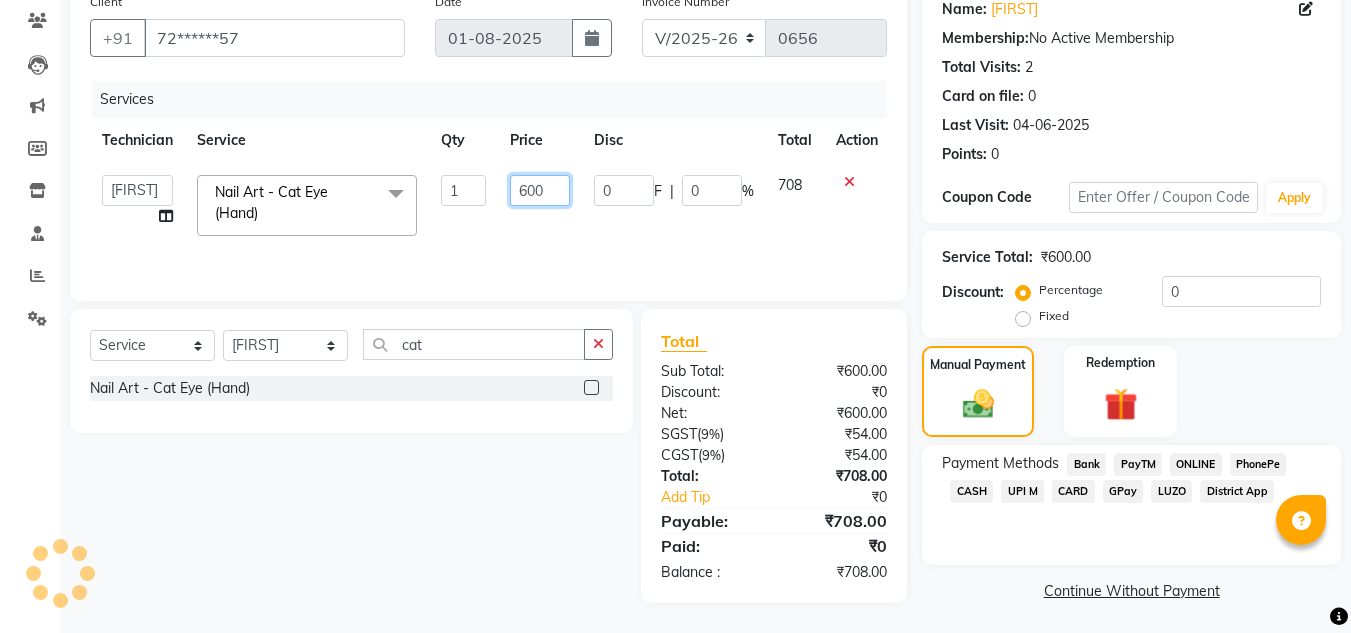 click on "600" 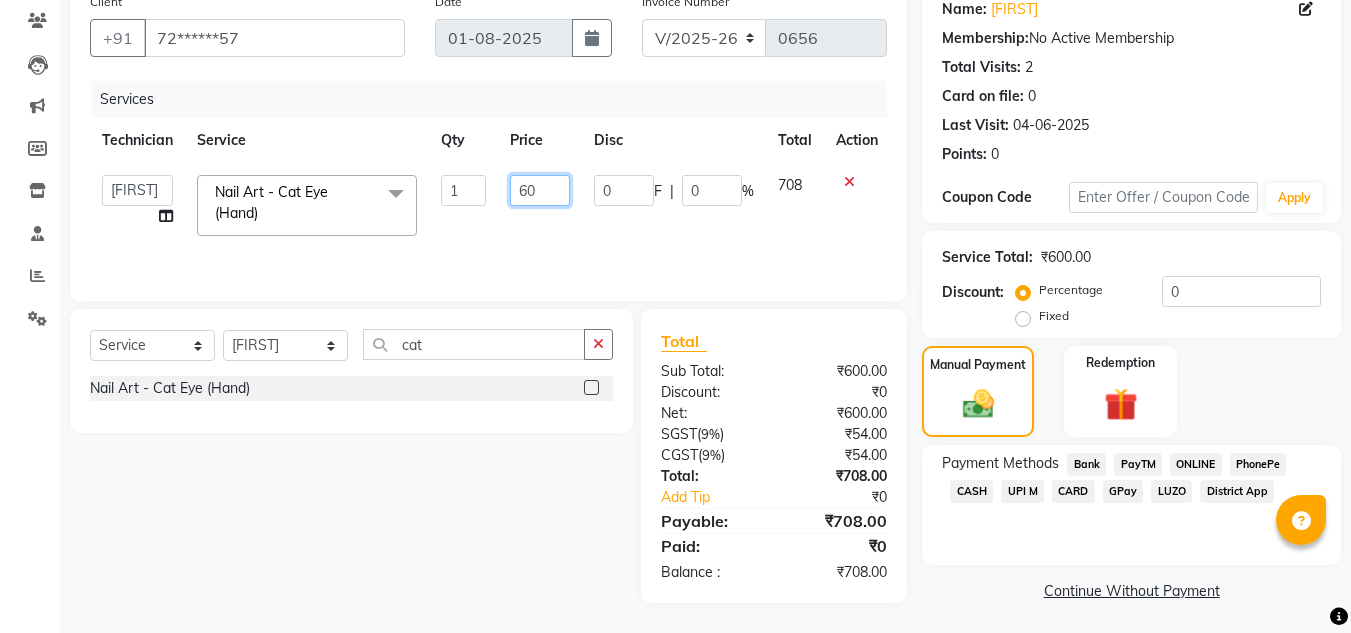 type on "6" 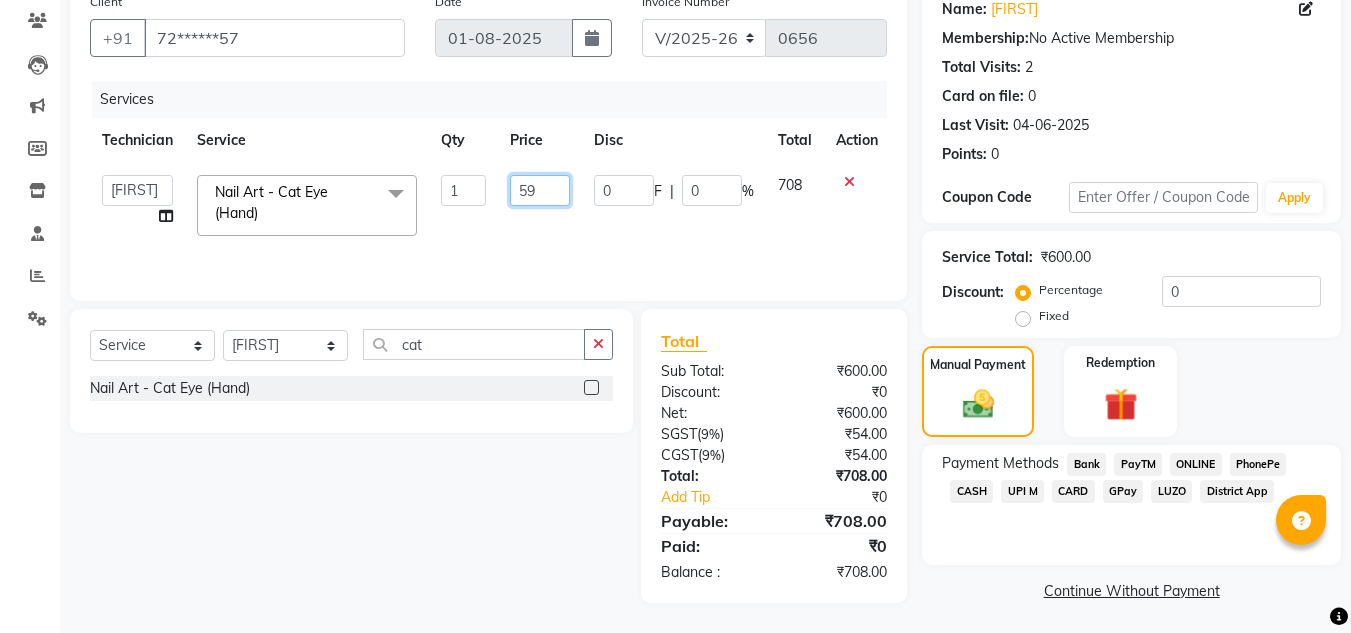 type on "595" 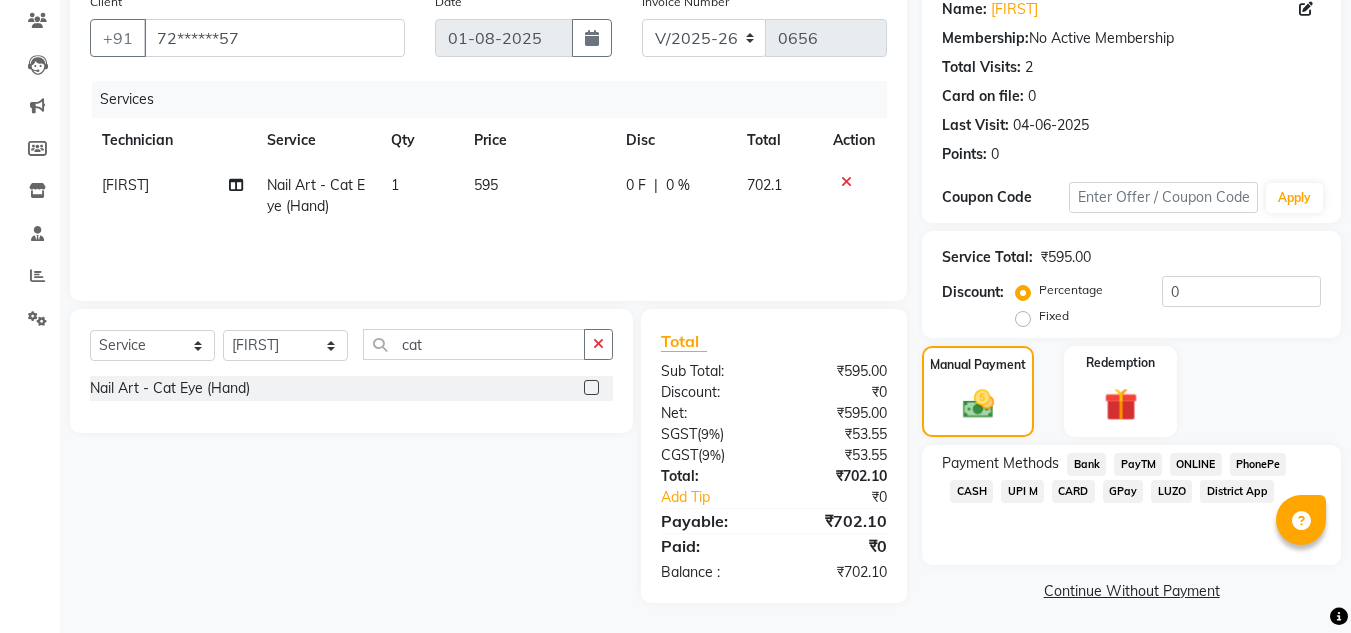 click on "702.1" 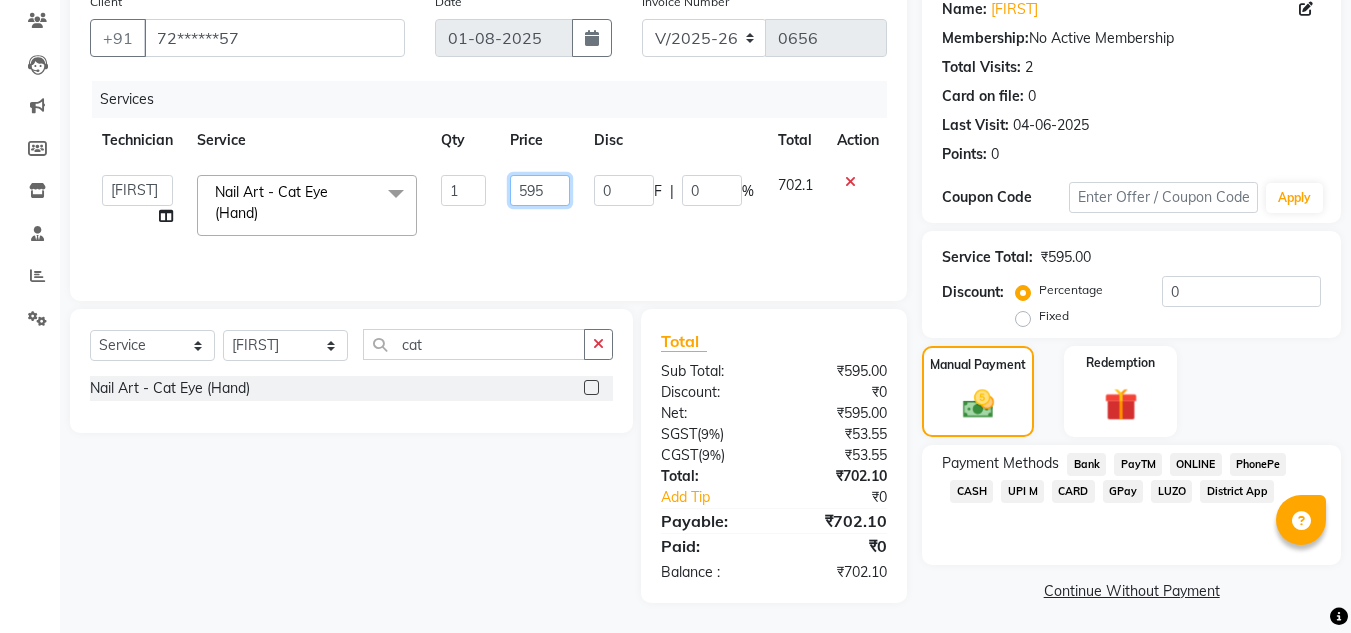 click on "595" 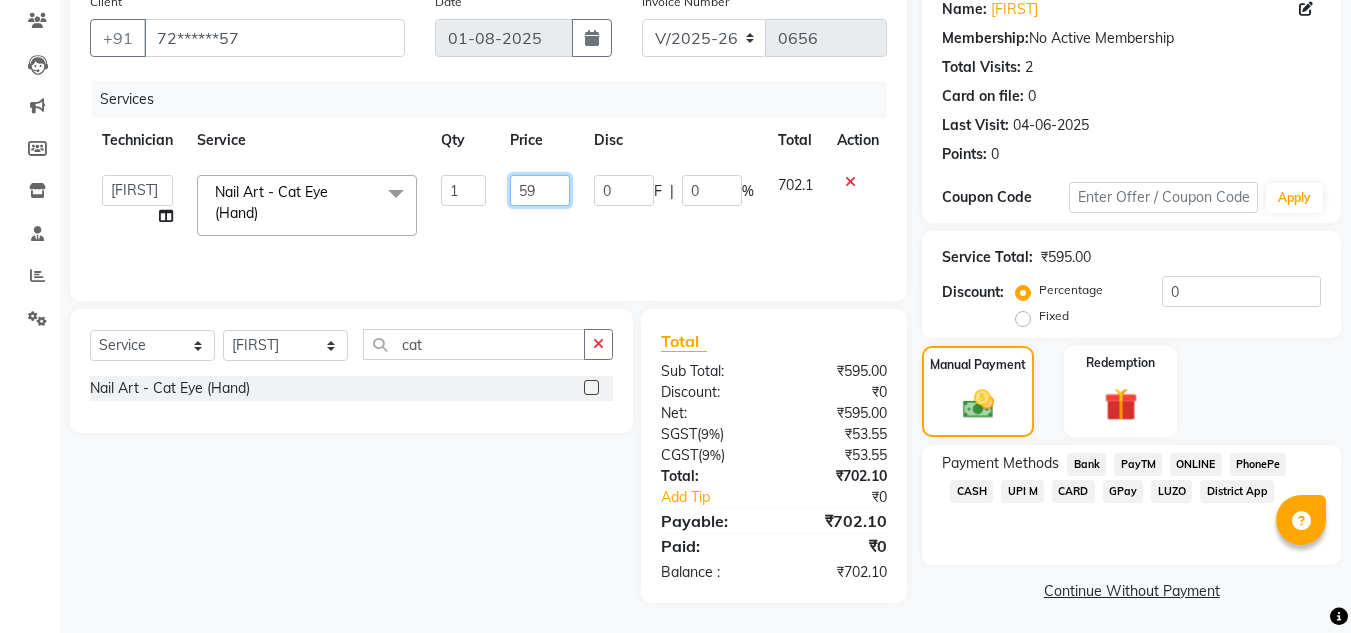 type on "594" 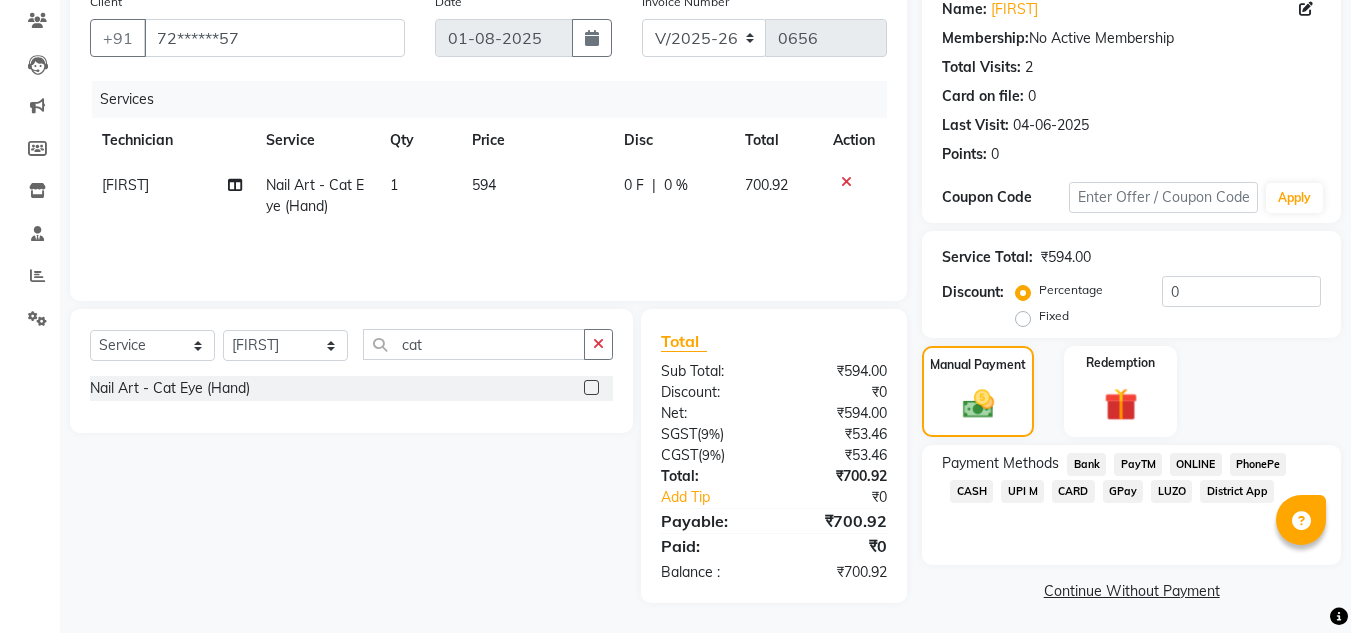 click on "700.92" 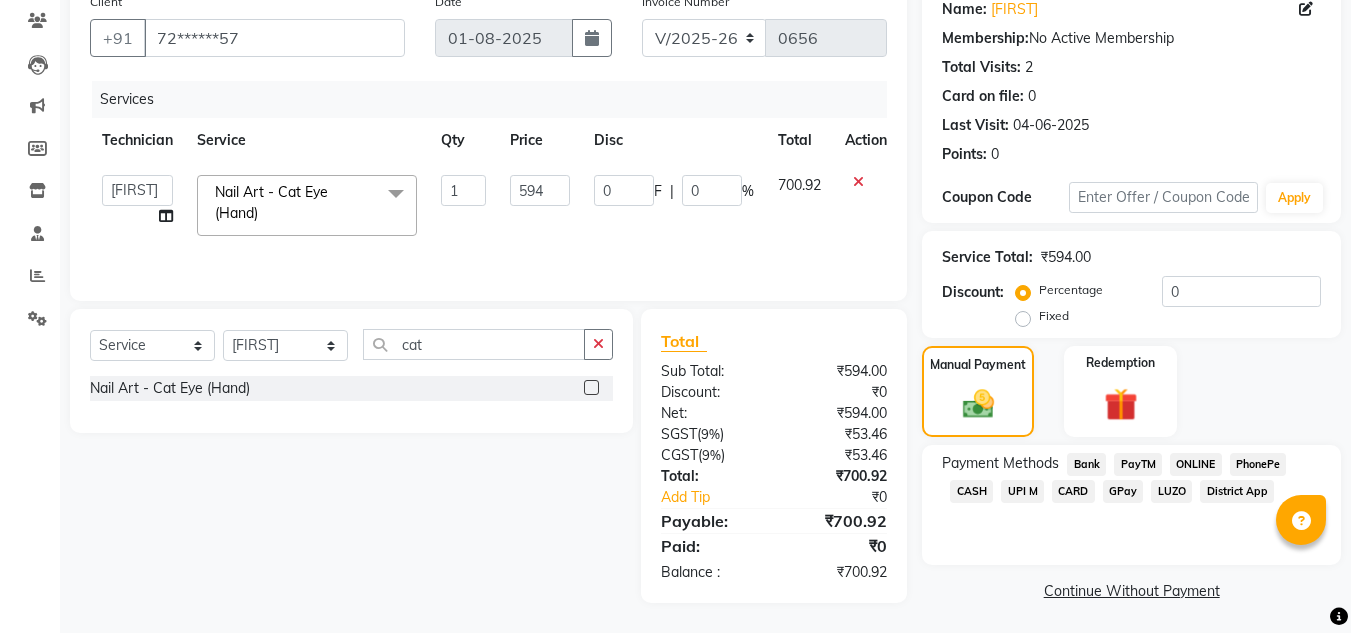 click on "CASH" 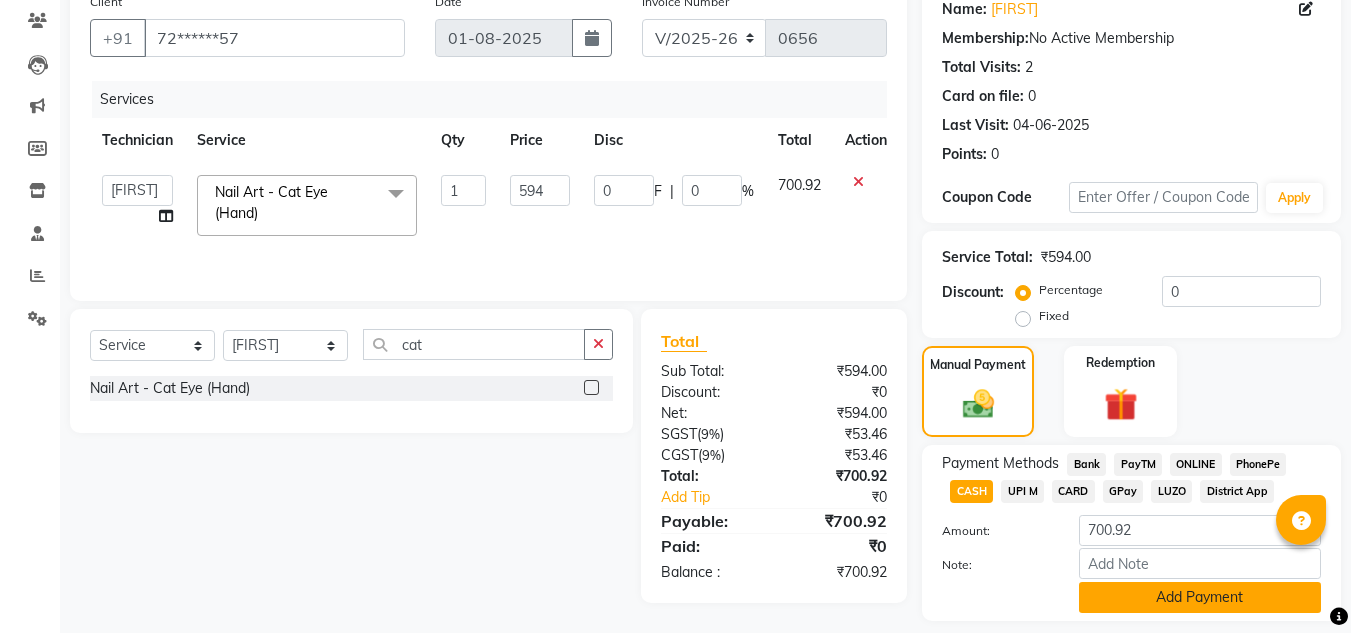 click on "Add Payment" 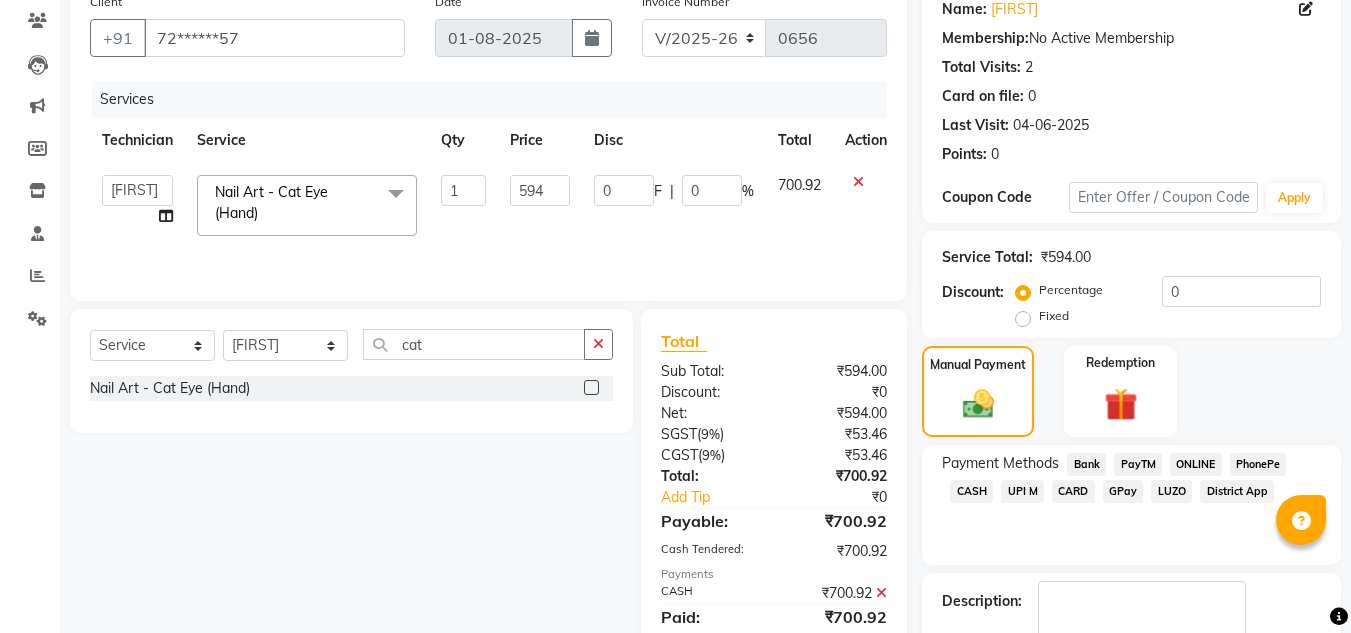 scroll, scrollTop: 283, scrollLeft: 0, axis: vertical 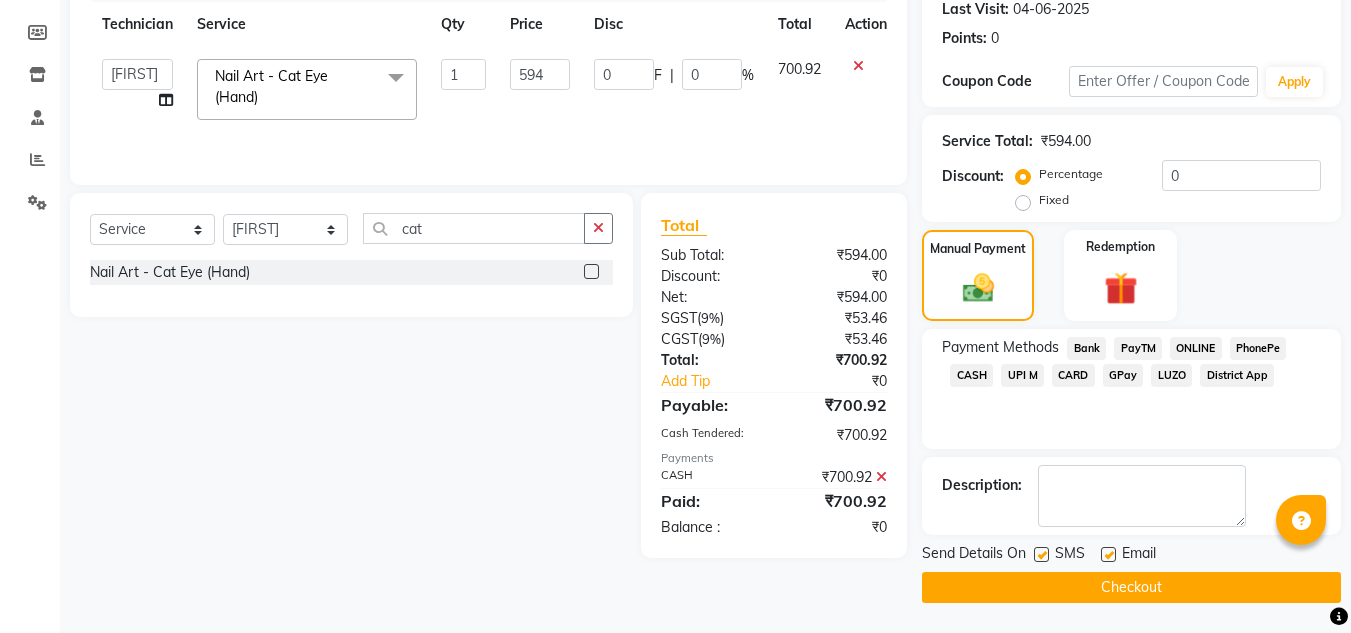 click on "Checkout" 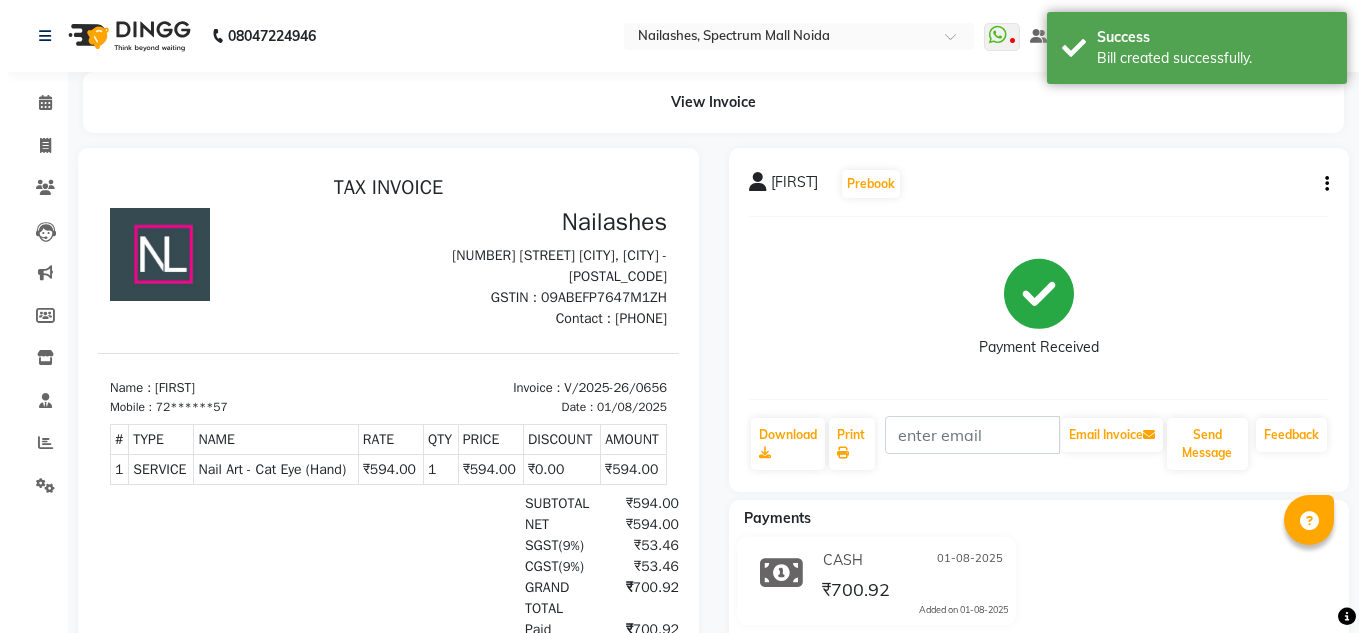 scroll, scrollTop: 0, scrollLeft: 0, axis: both 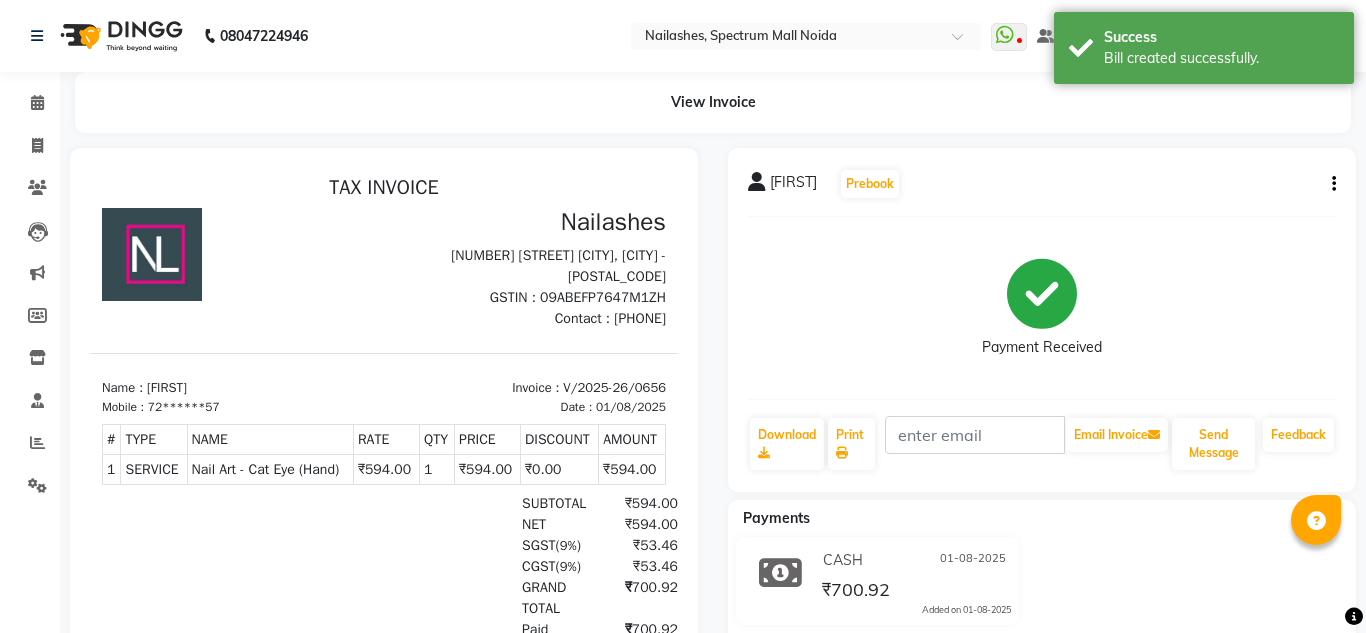 select on "service" 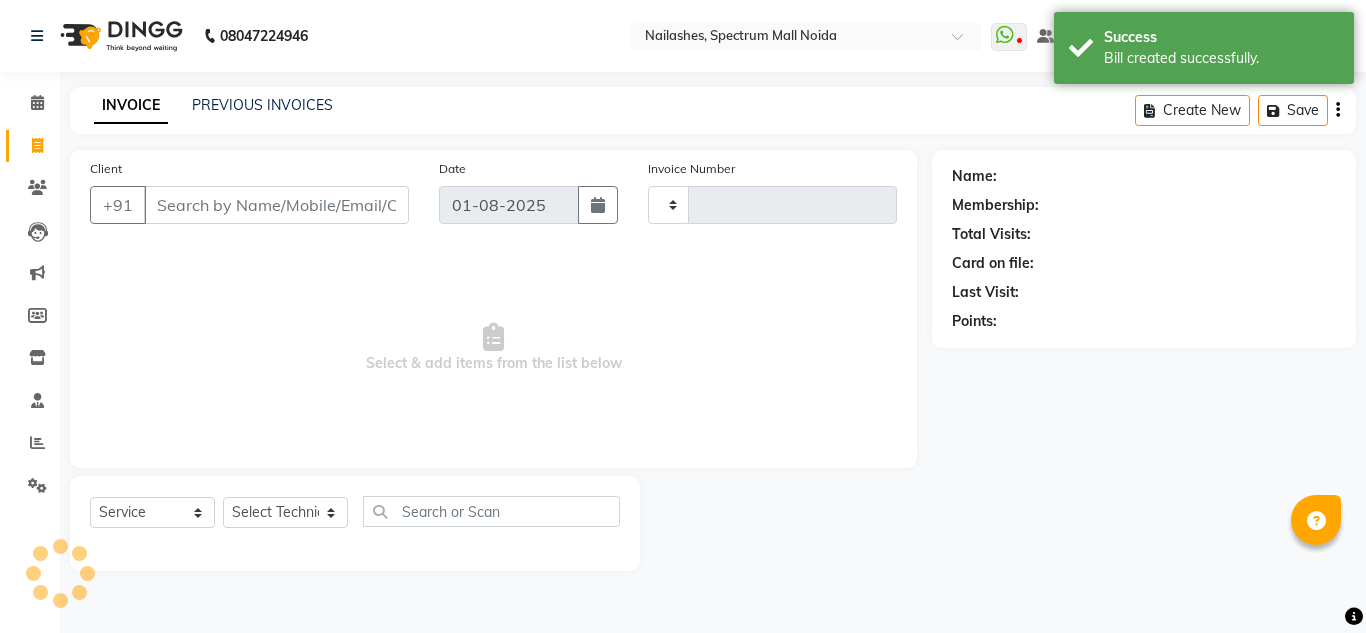 type on "0657" 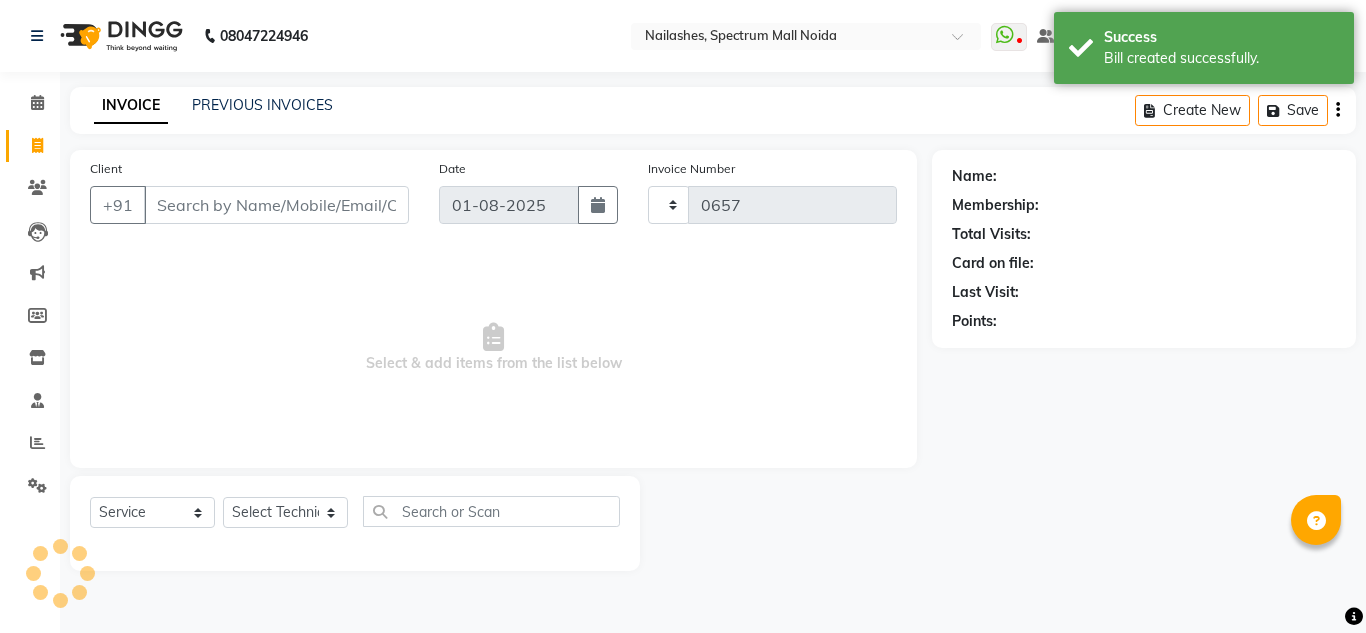 select on "6068" 